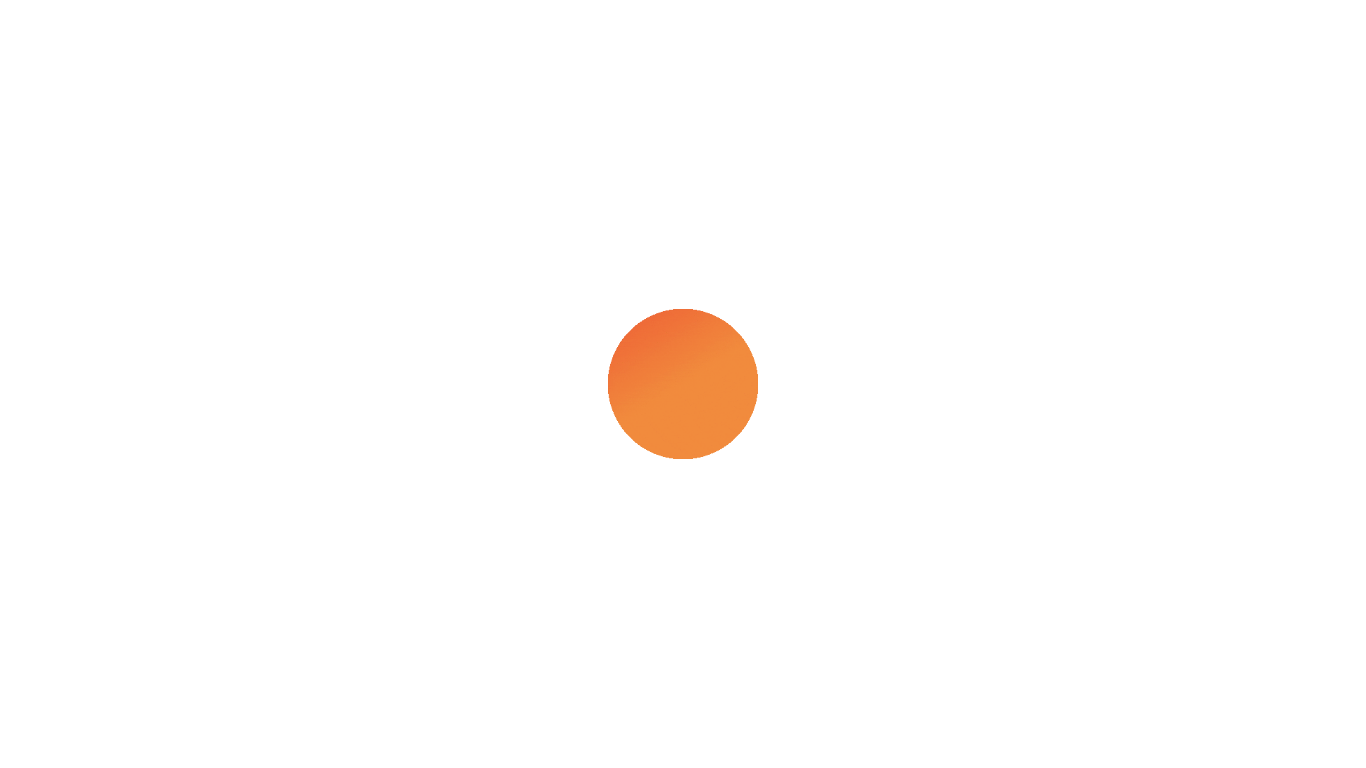 scroll, scrollTop: 0, scrollLeft: 0, axis: both 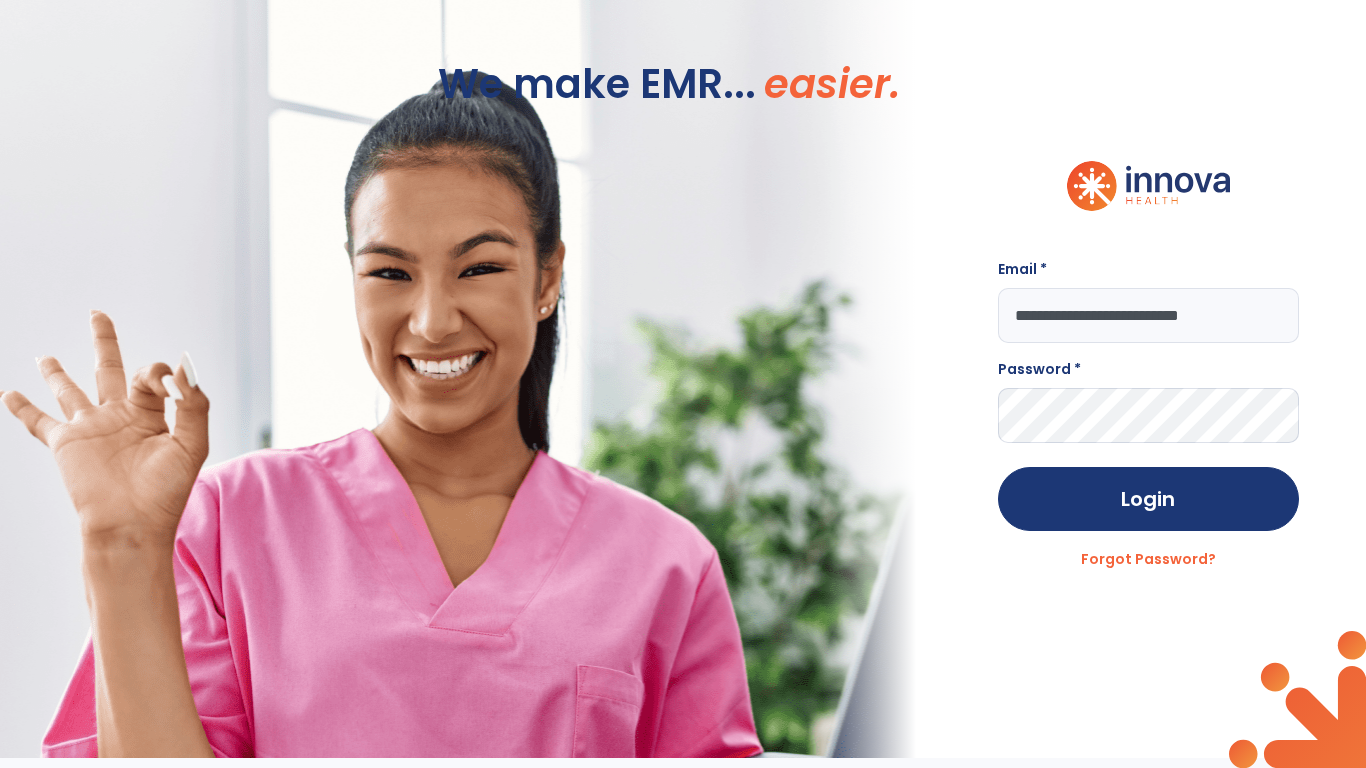type on "**********" 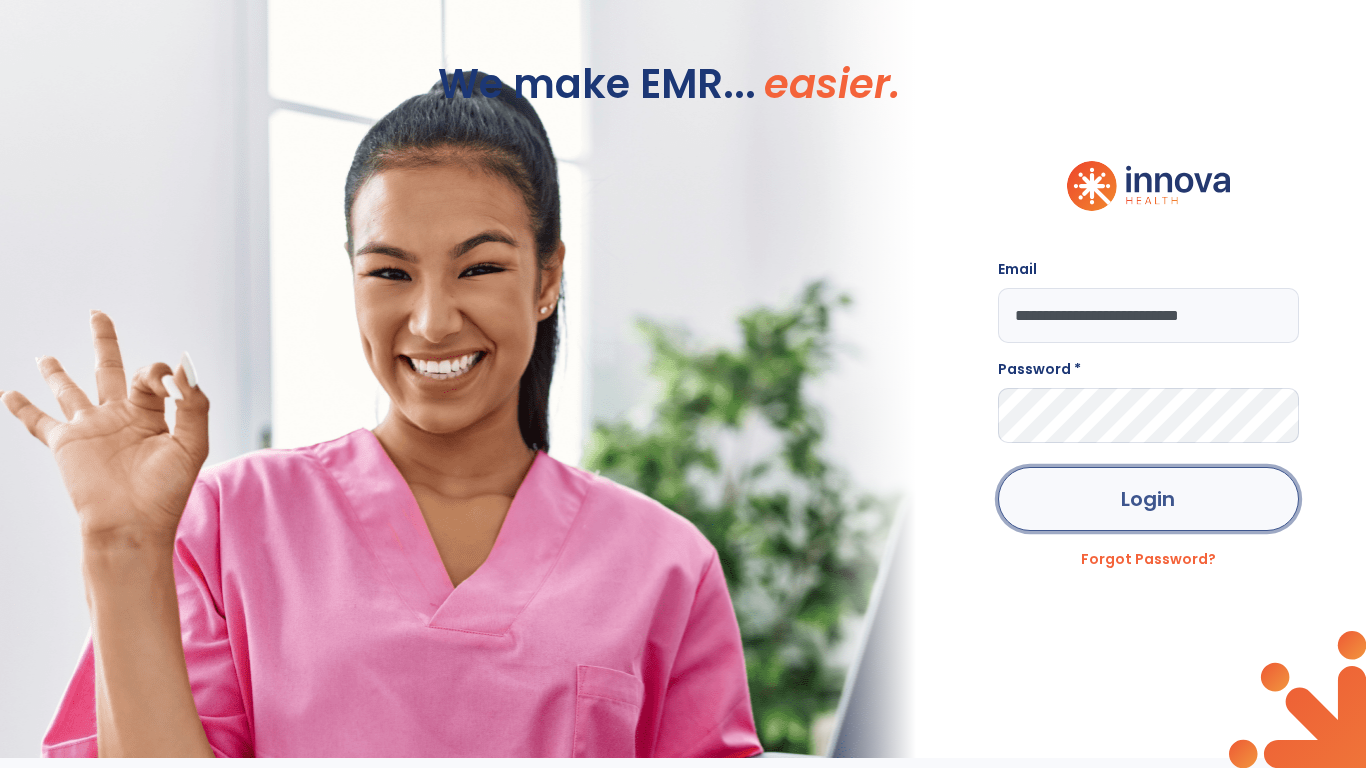 click on "Login" 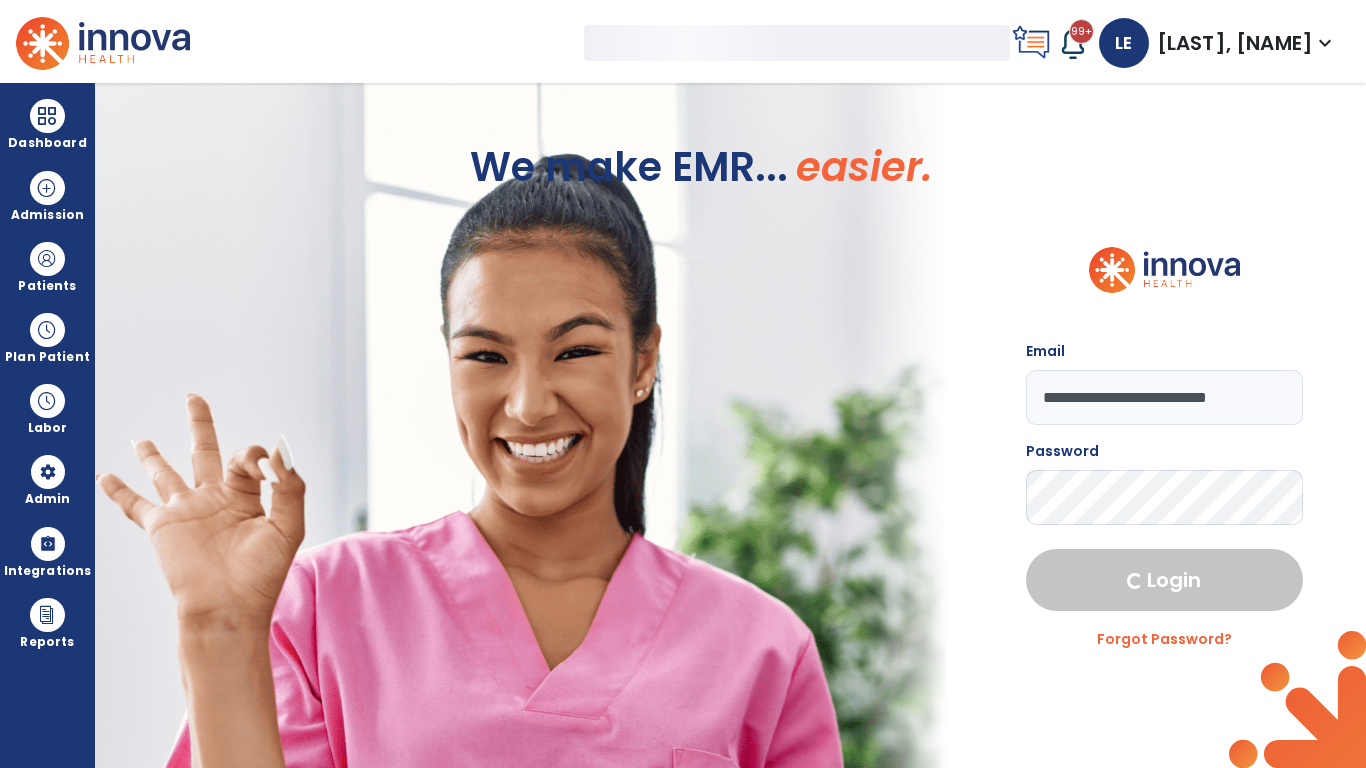 select on "***" 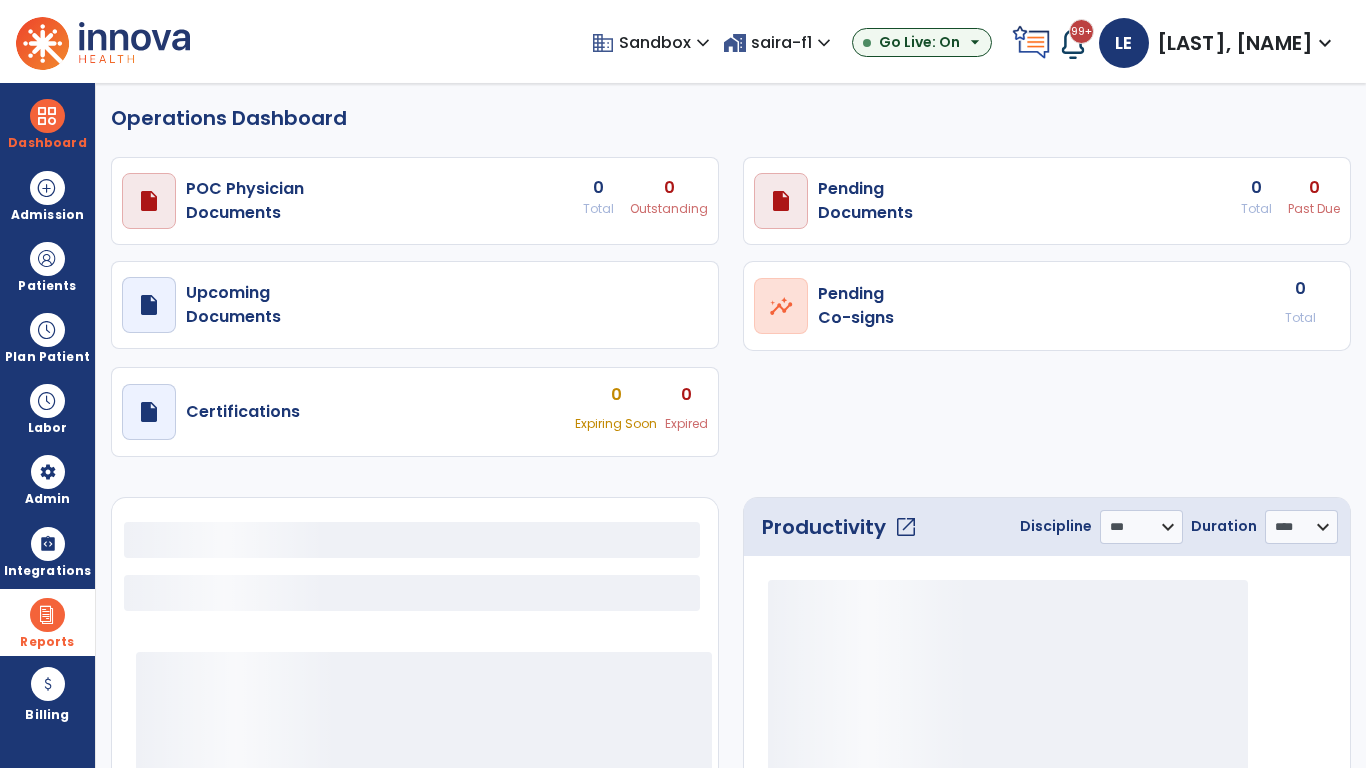 click at bounding box center (47, 615) 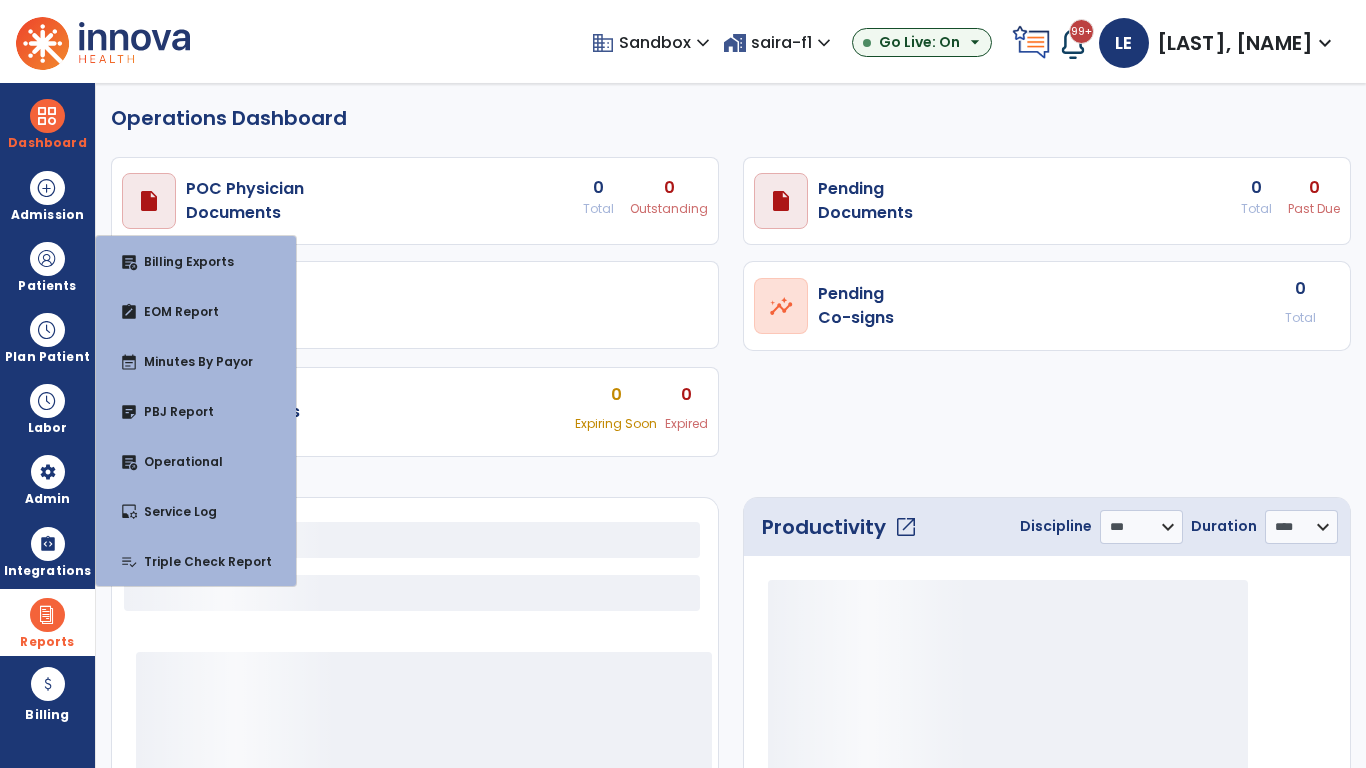 select on "***" 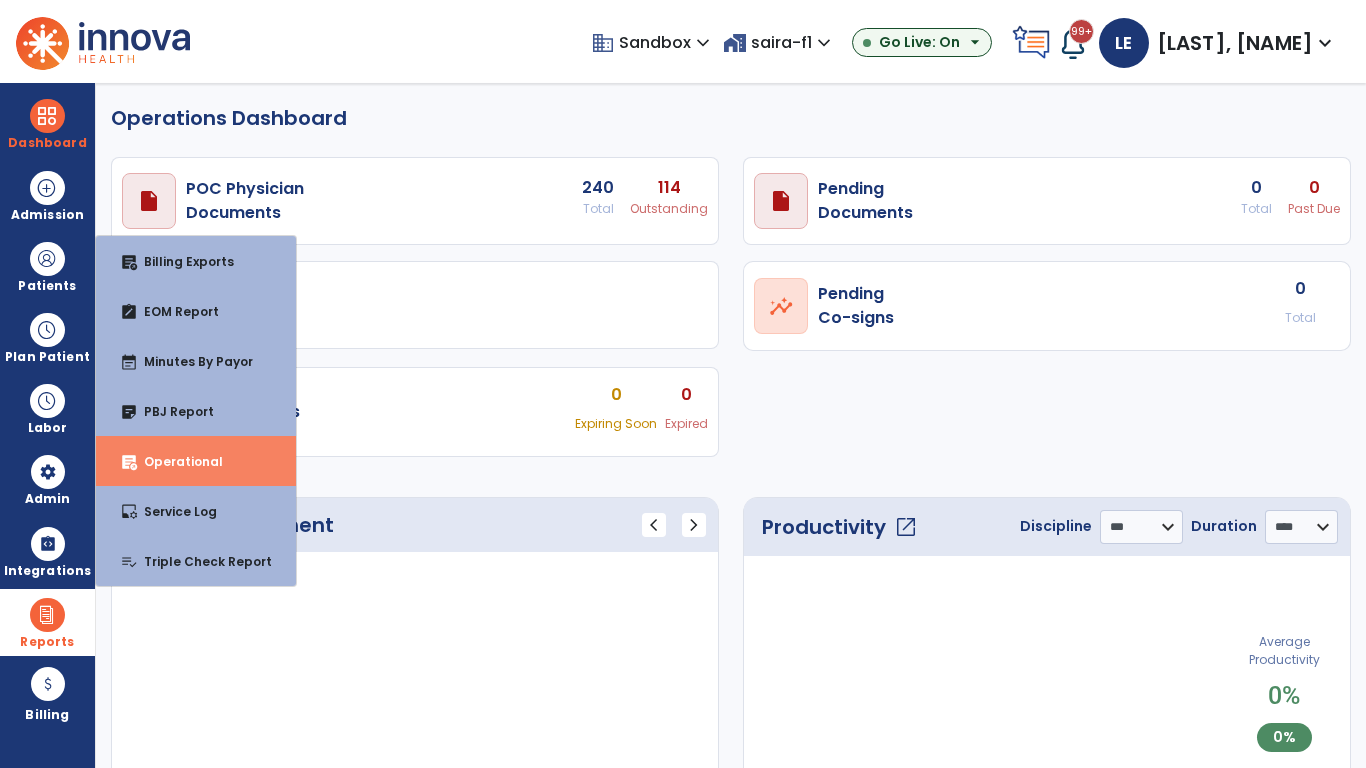 click on "Operational" at bounding box center (175, 461) 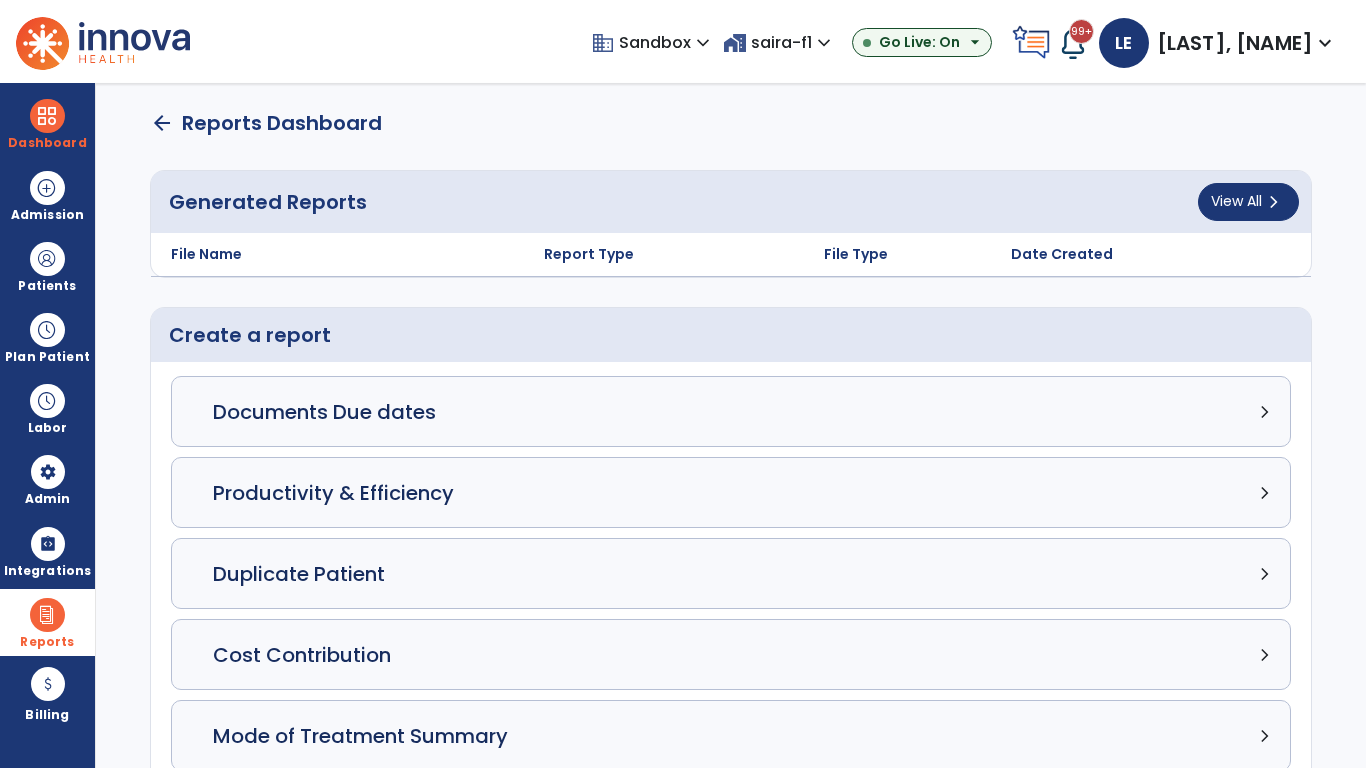 click on "Census Detail chevron_right" 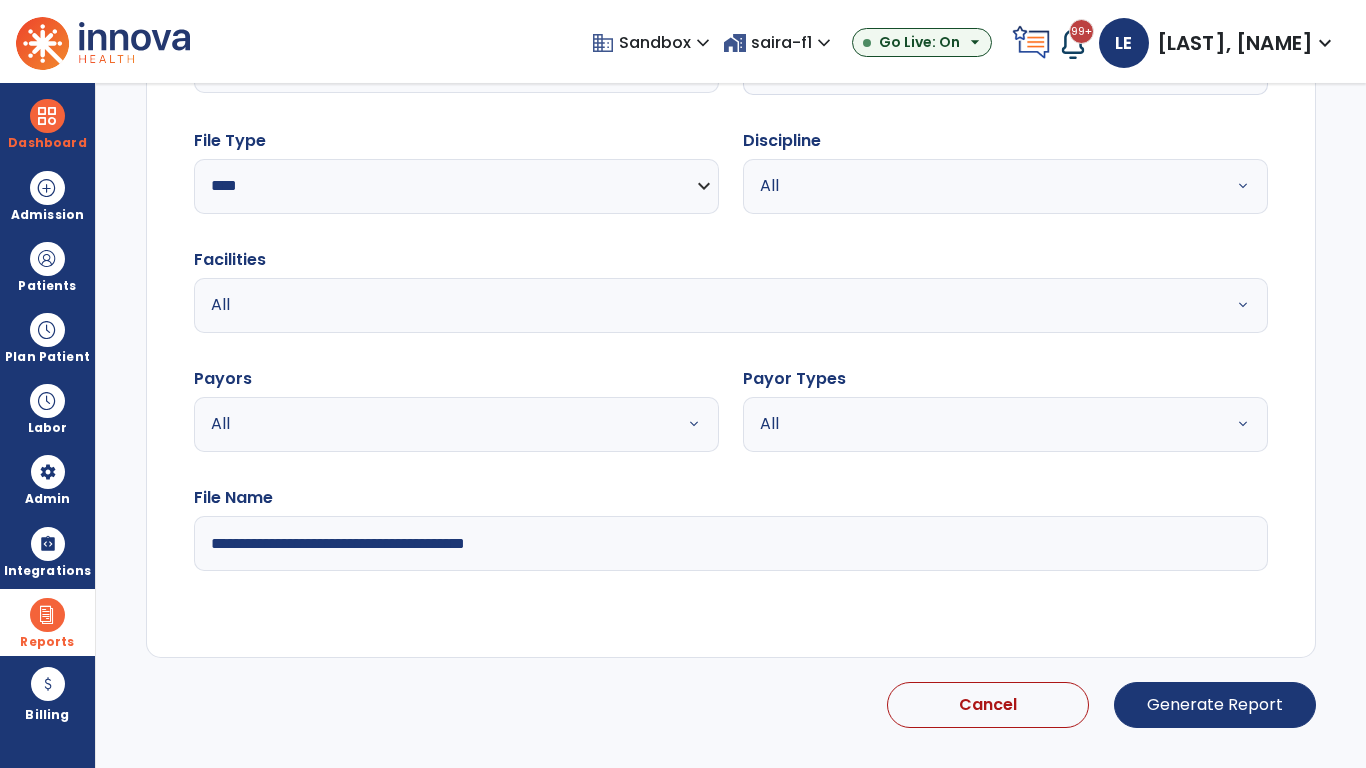 select on "*****" 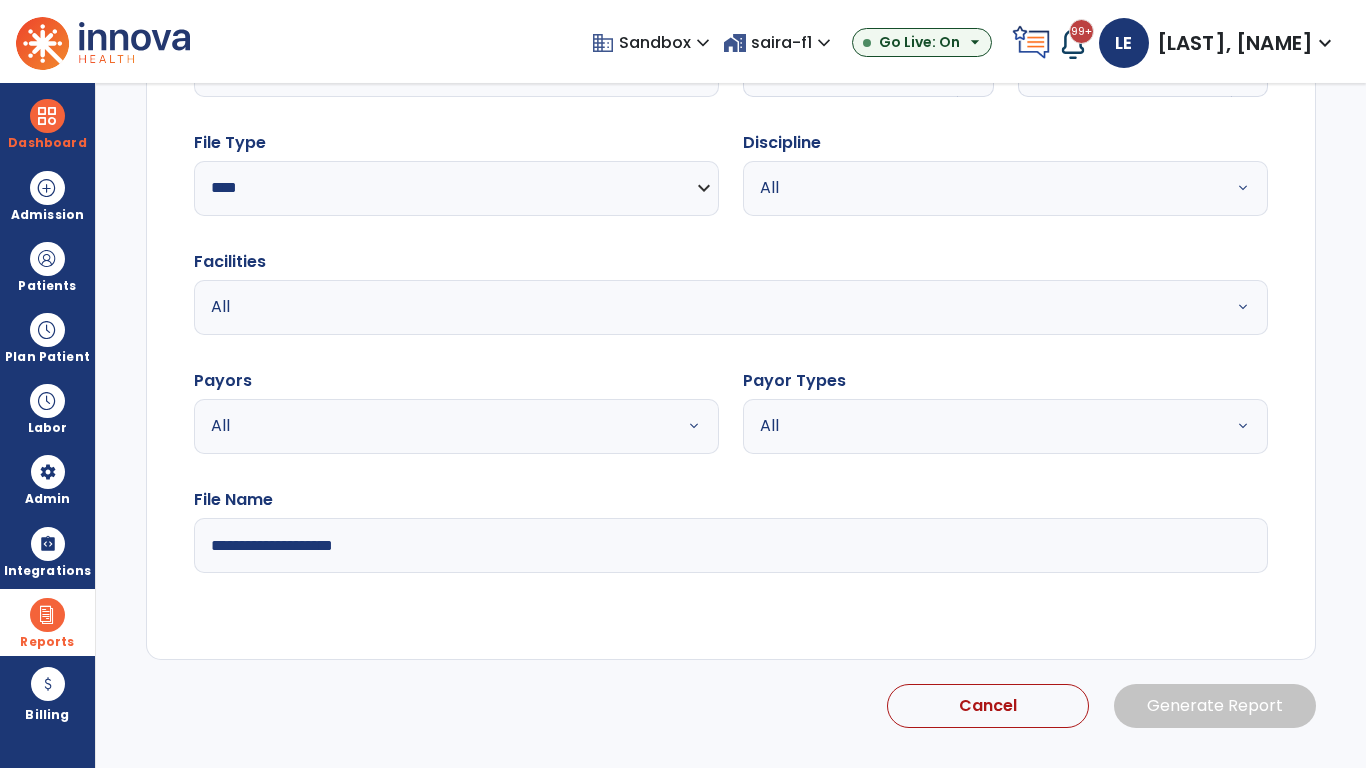 click 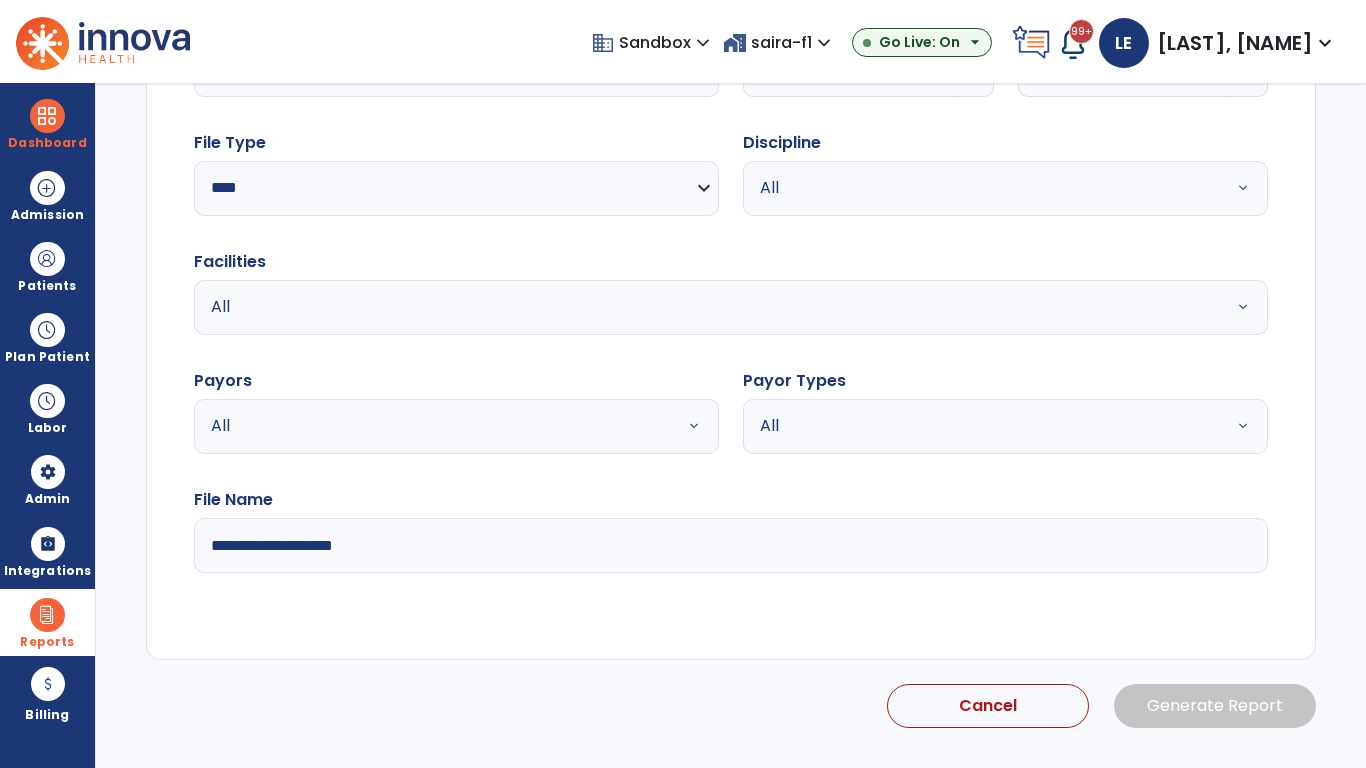 select on "*" 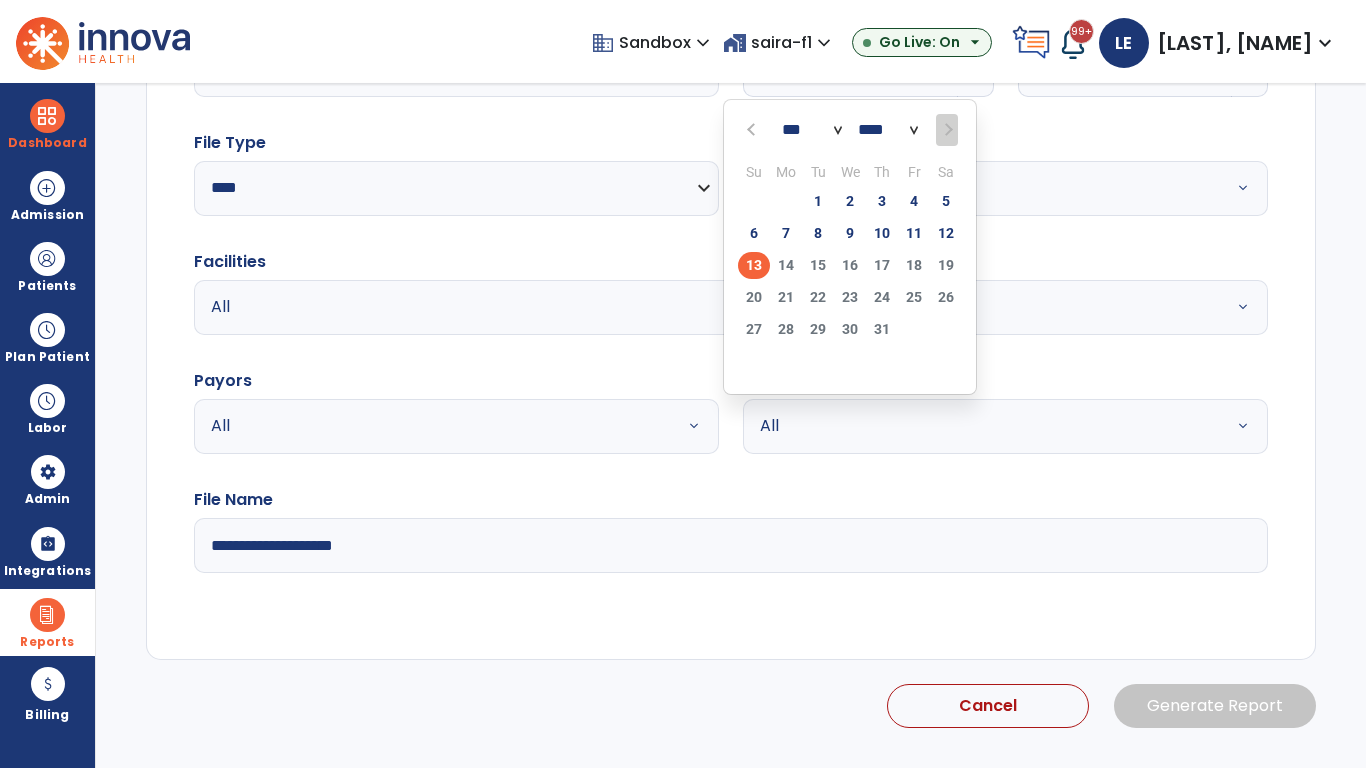 scroll, scrollTop: 192, scrollLeft: 0, axis: vertical 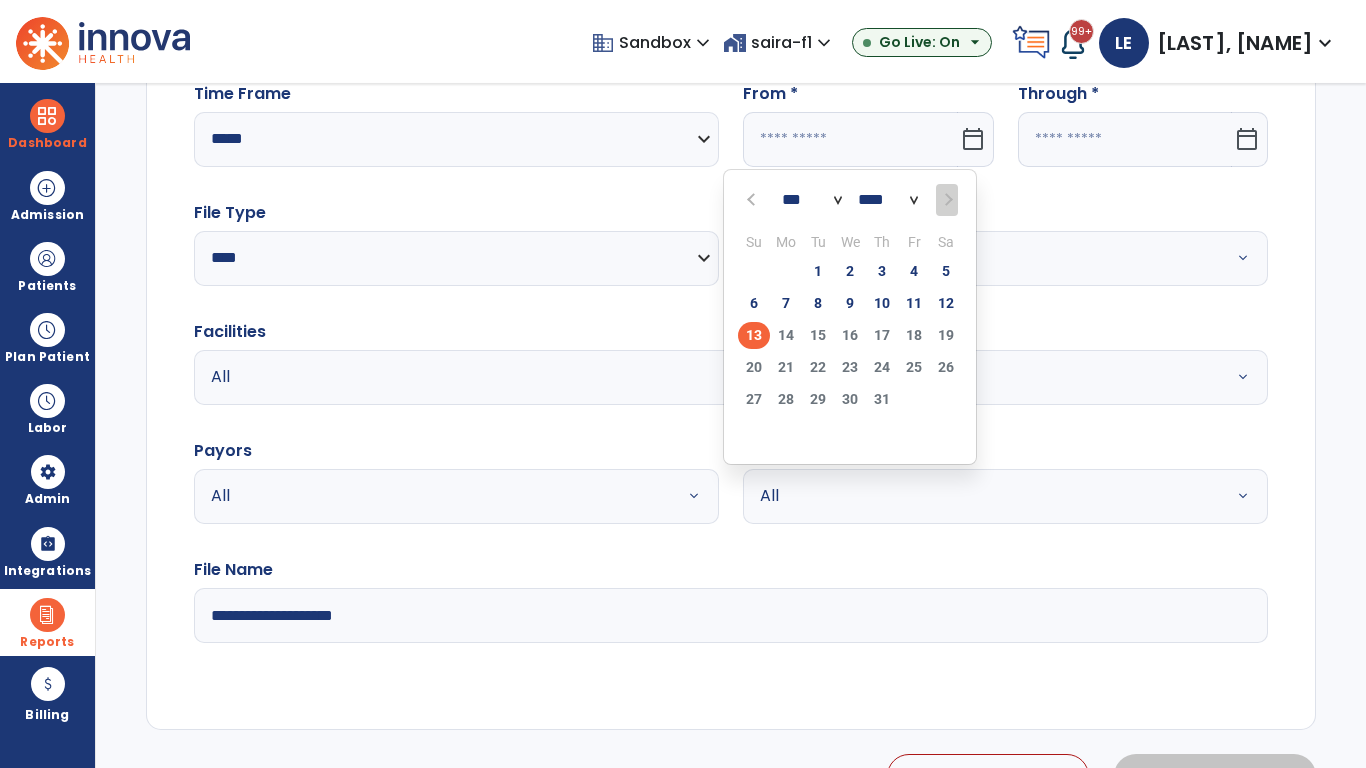 select on "****" 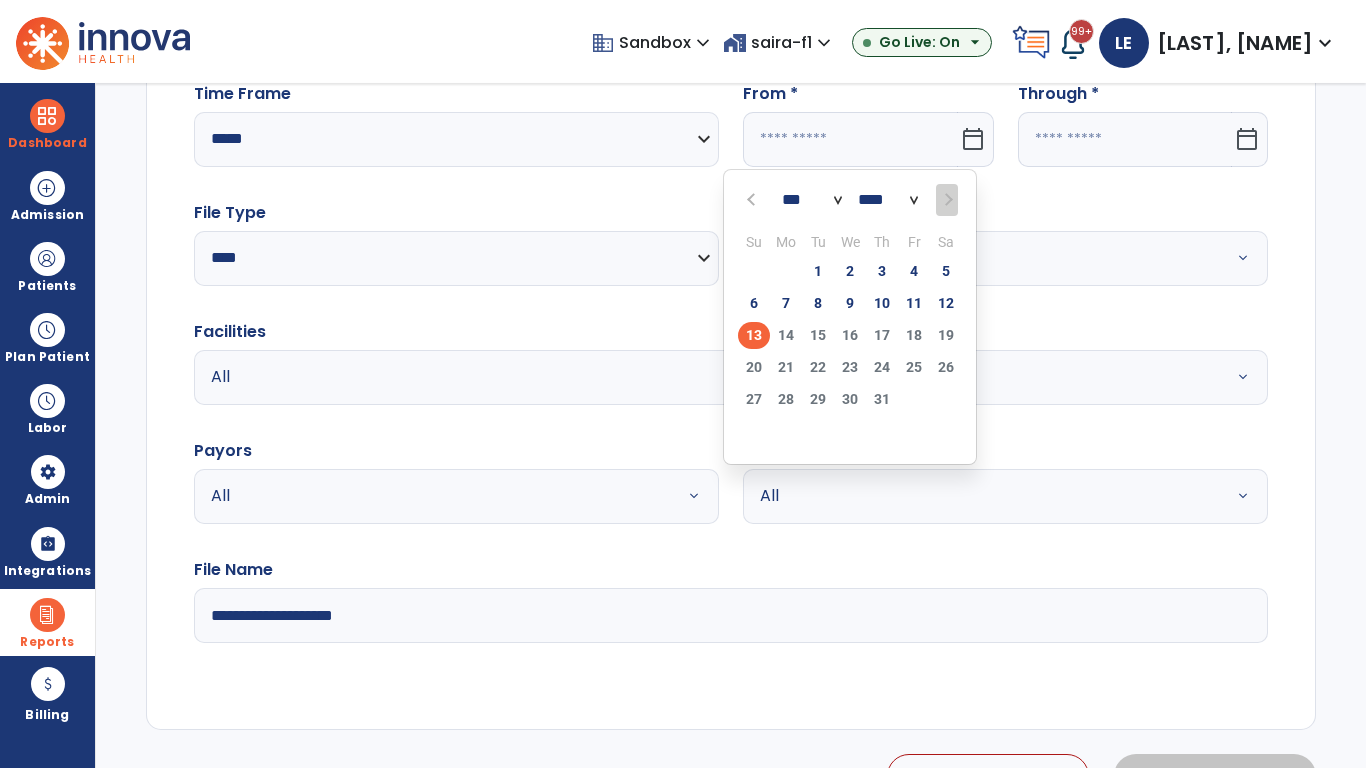 select on "**" 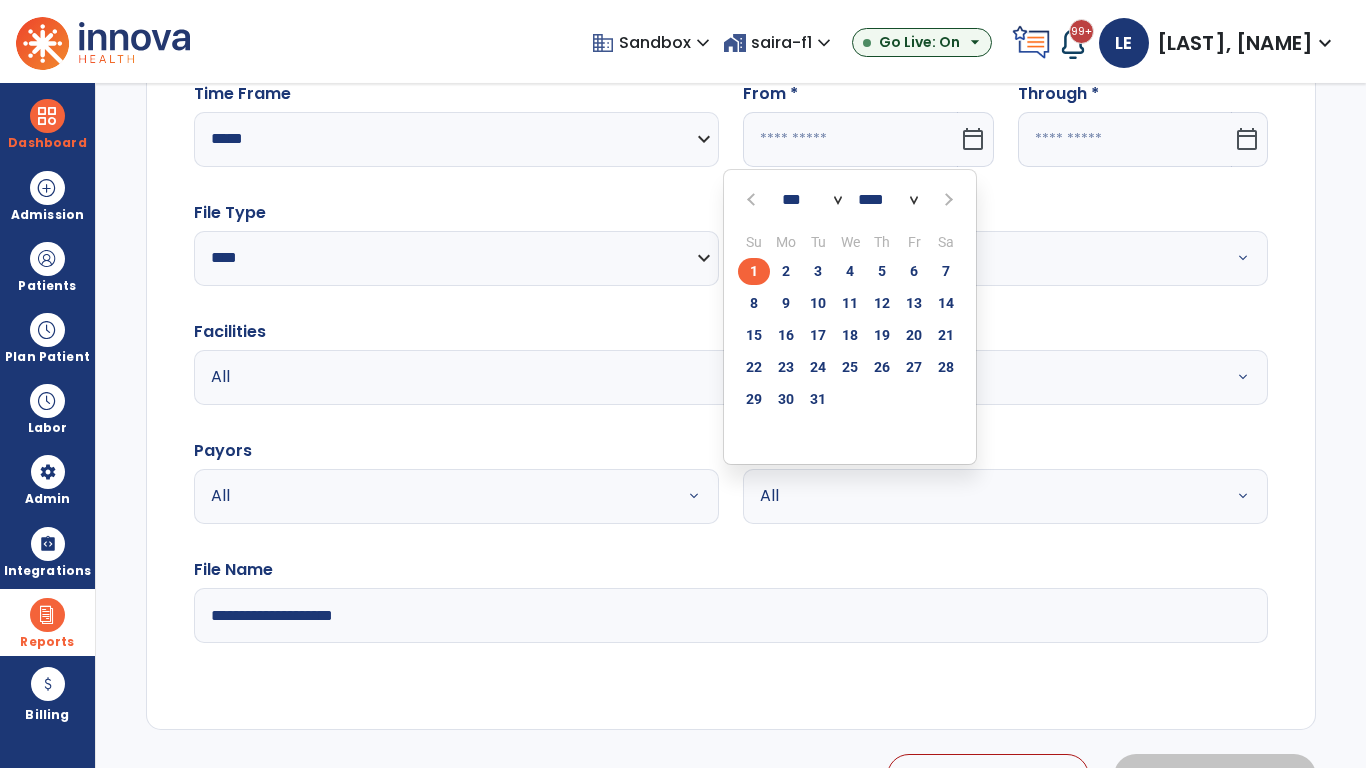 click on "1" 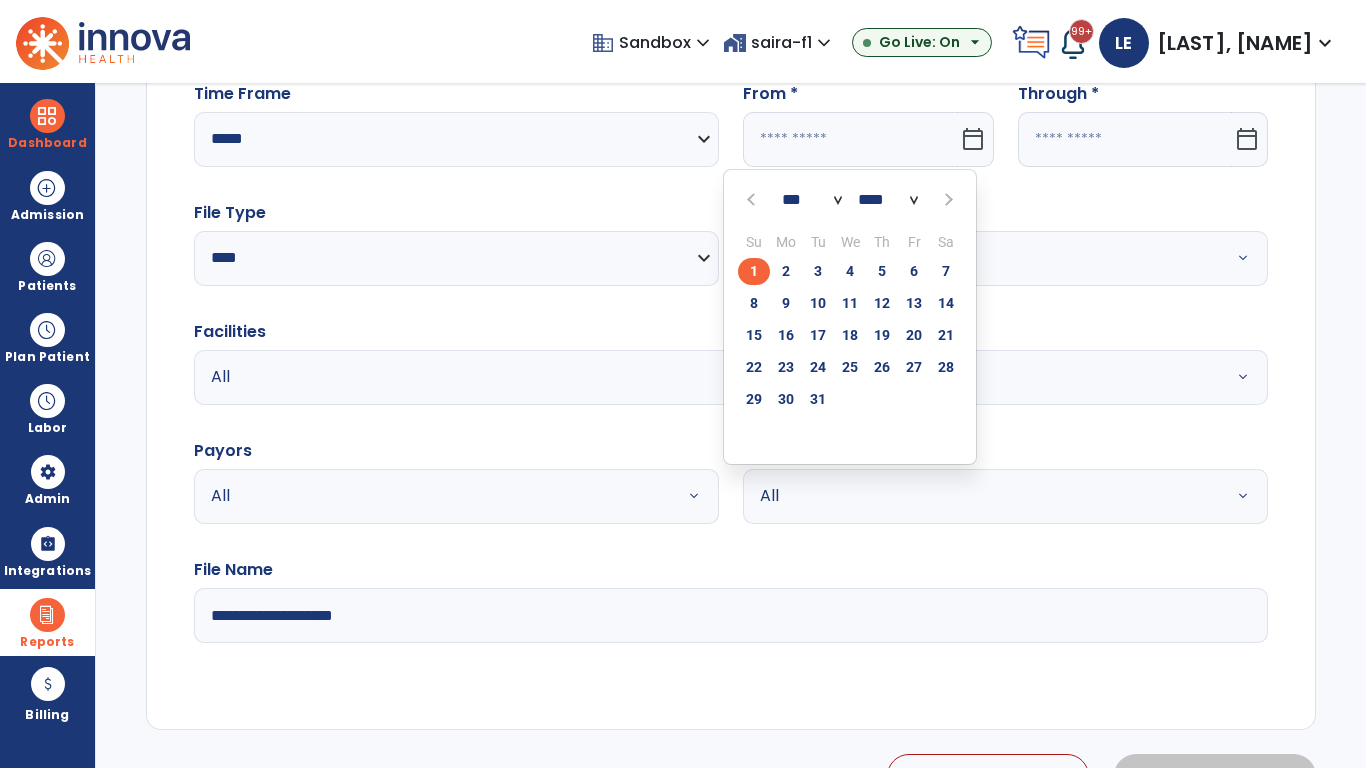 type on "**********" 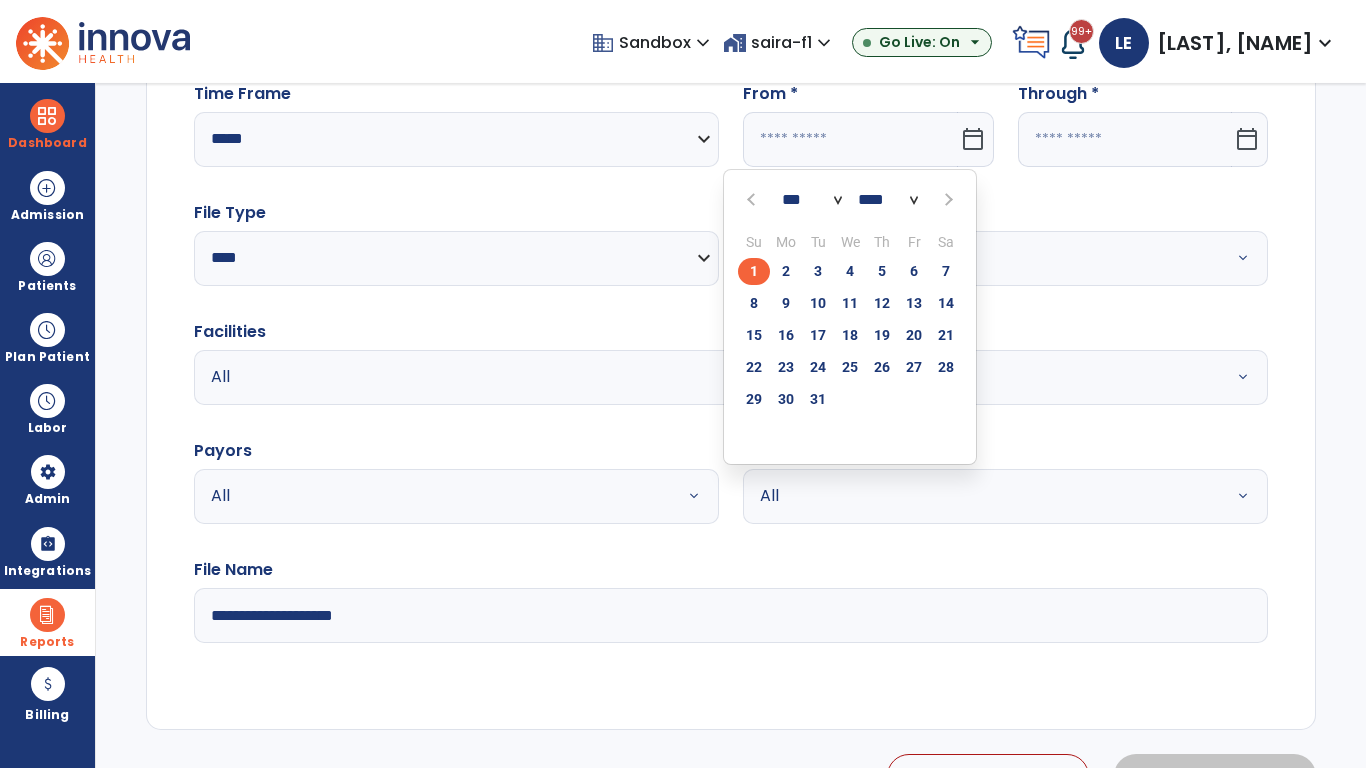 type on "*********" 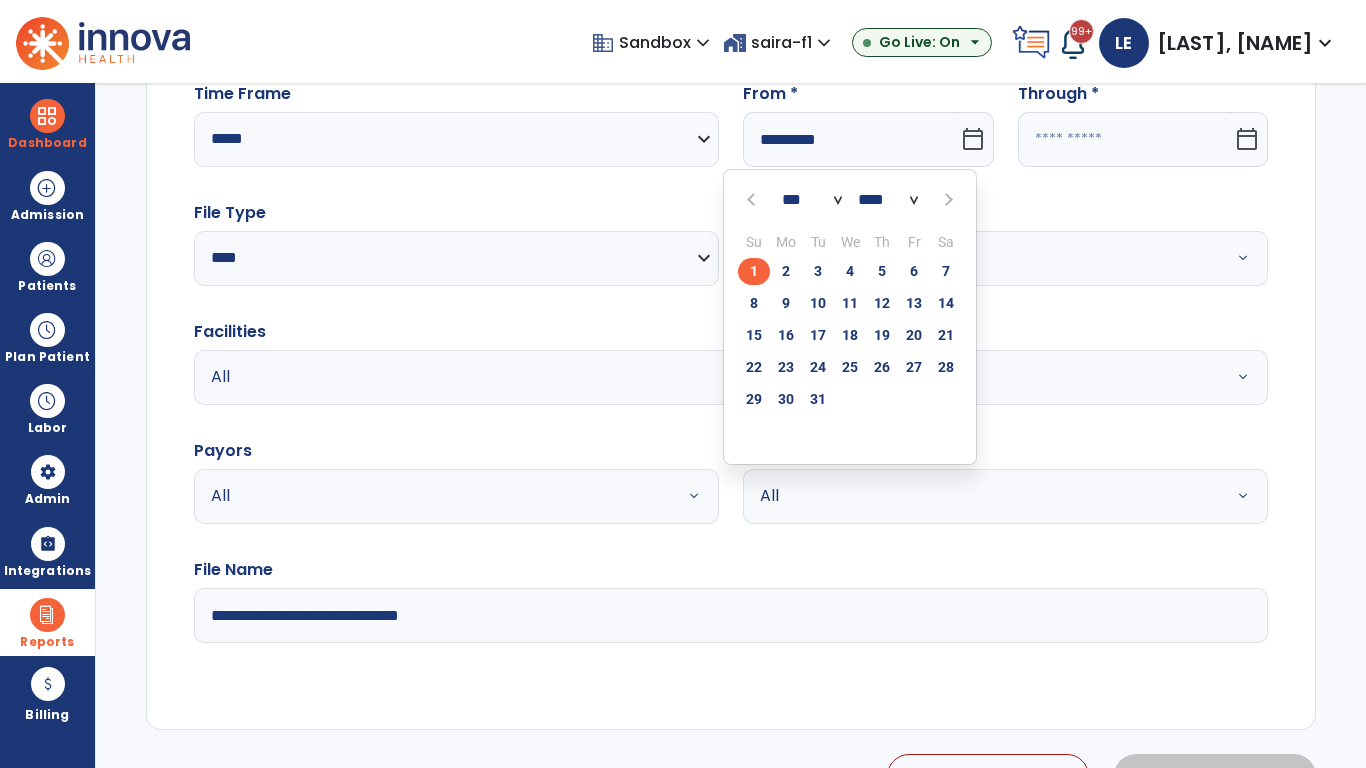 click 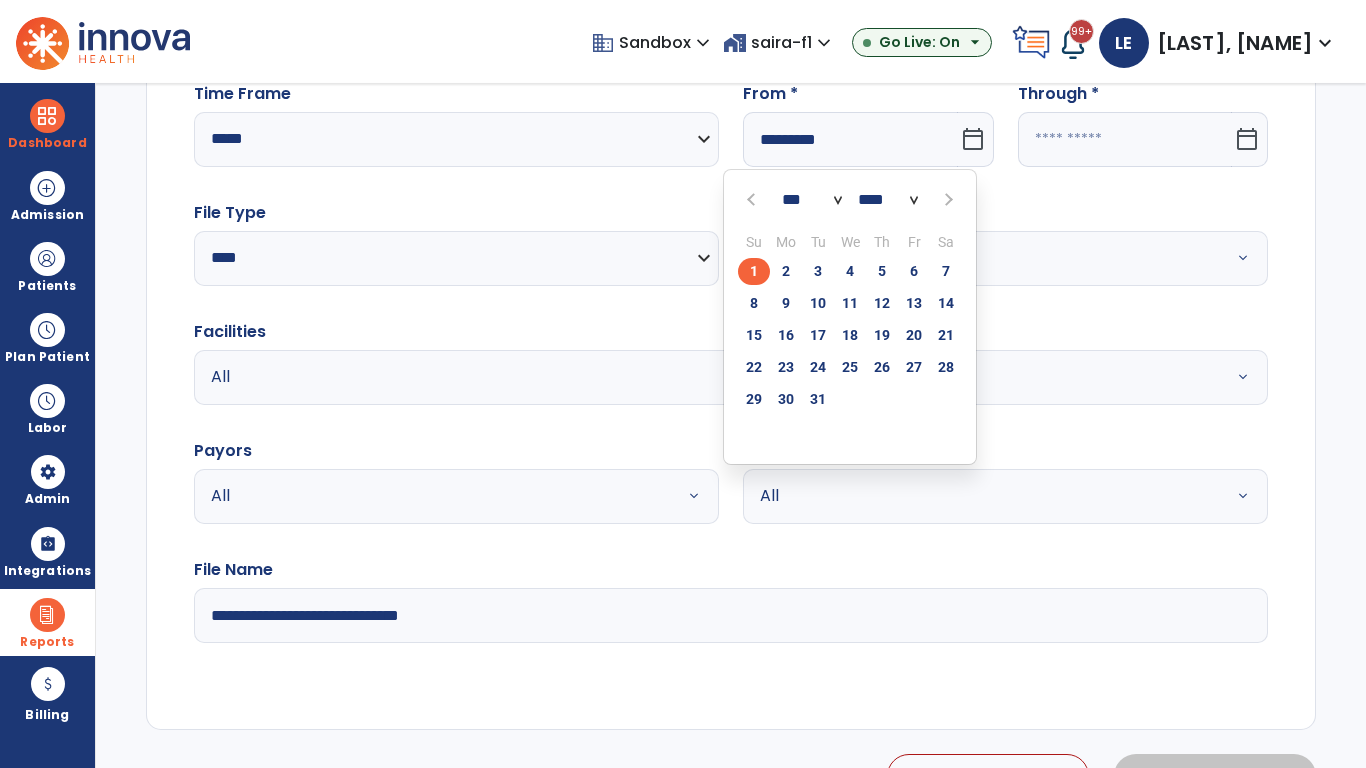 select on "*" 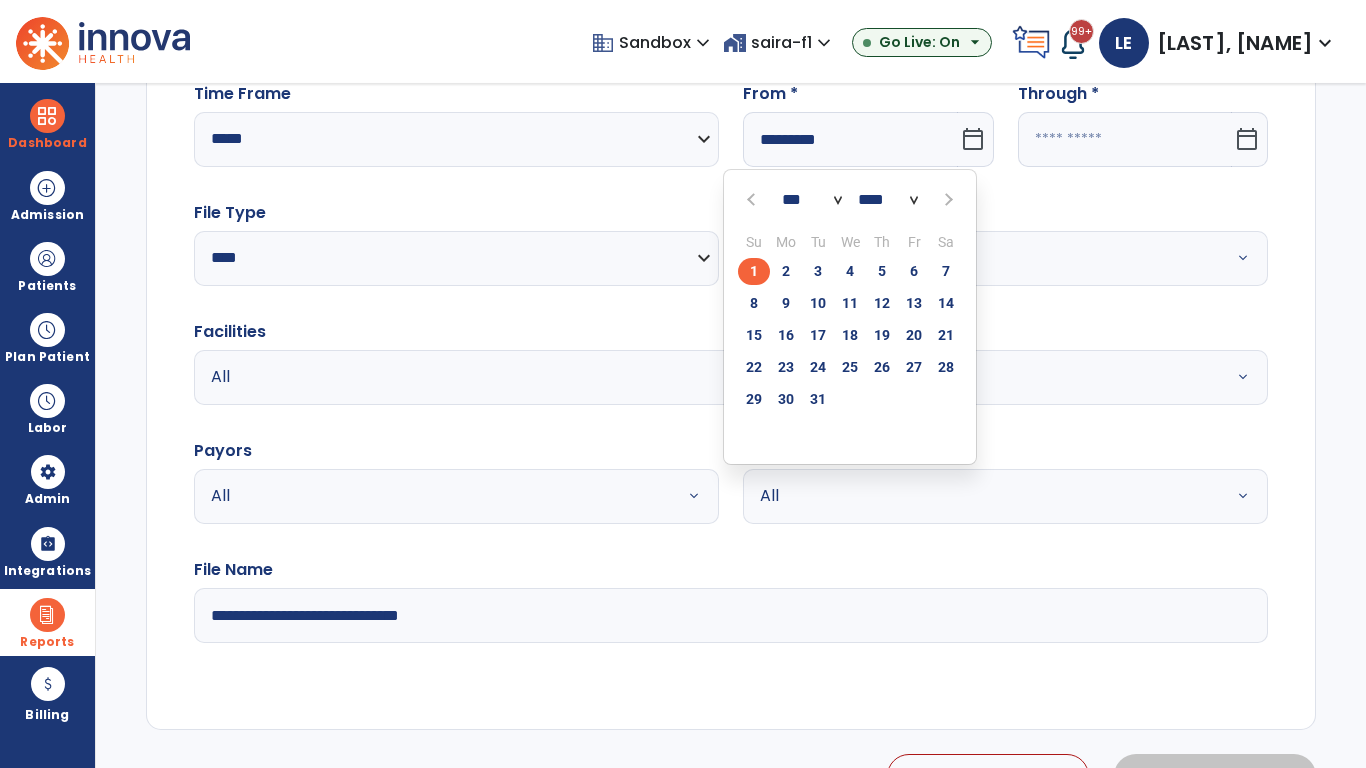 select on "****" 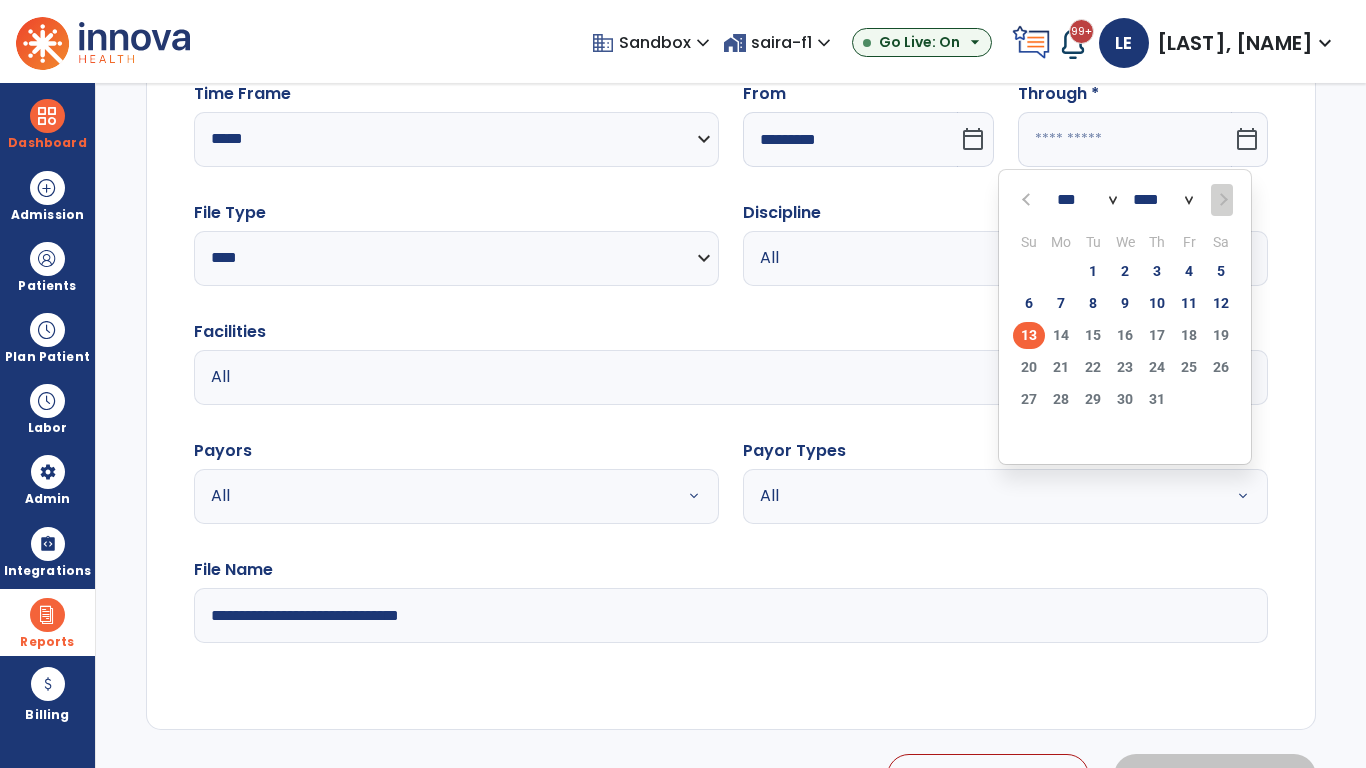 select on "*" 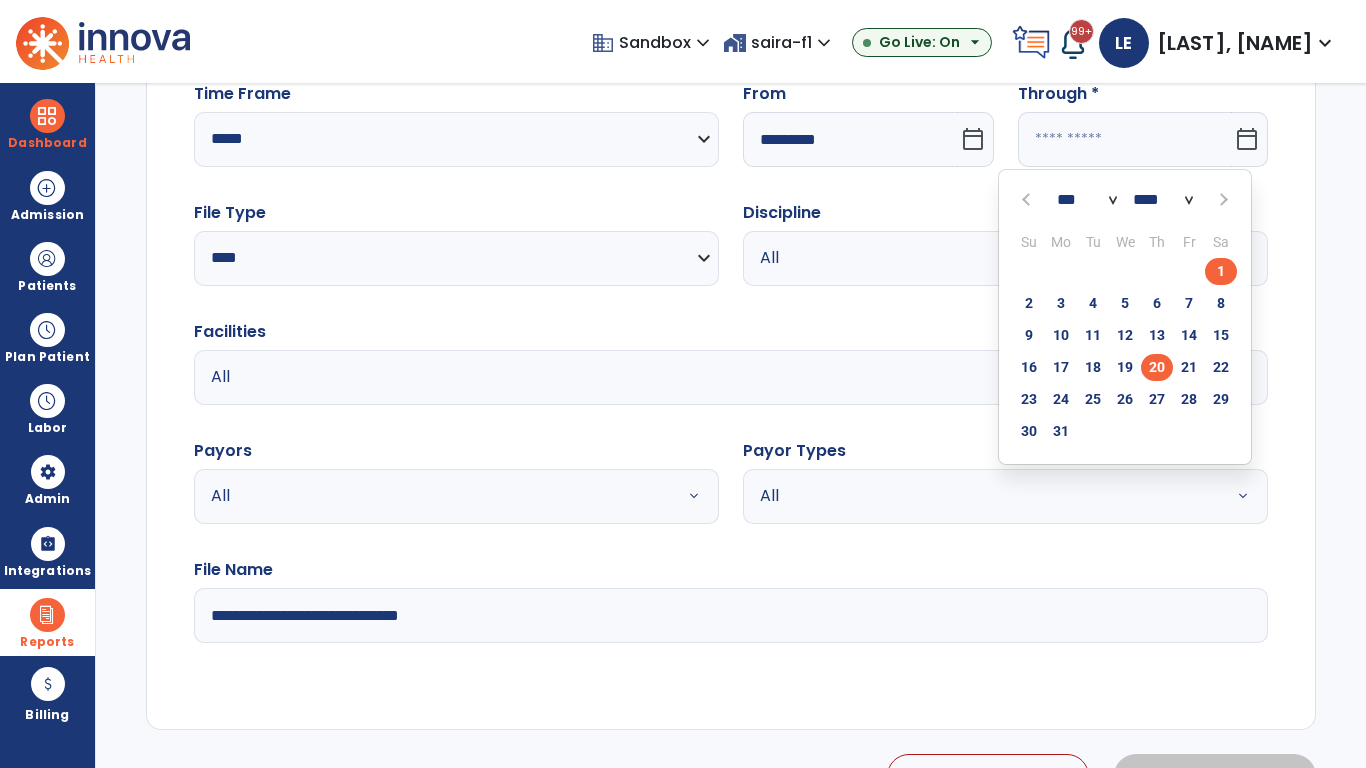 click on "20" 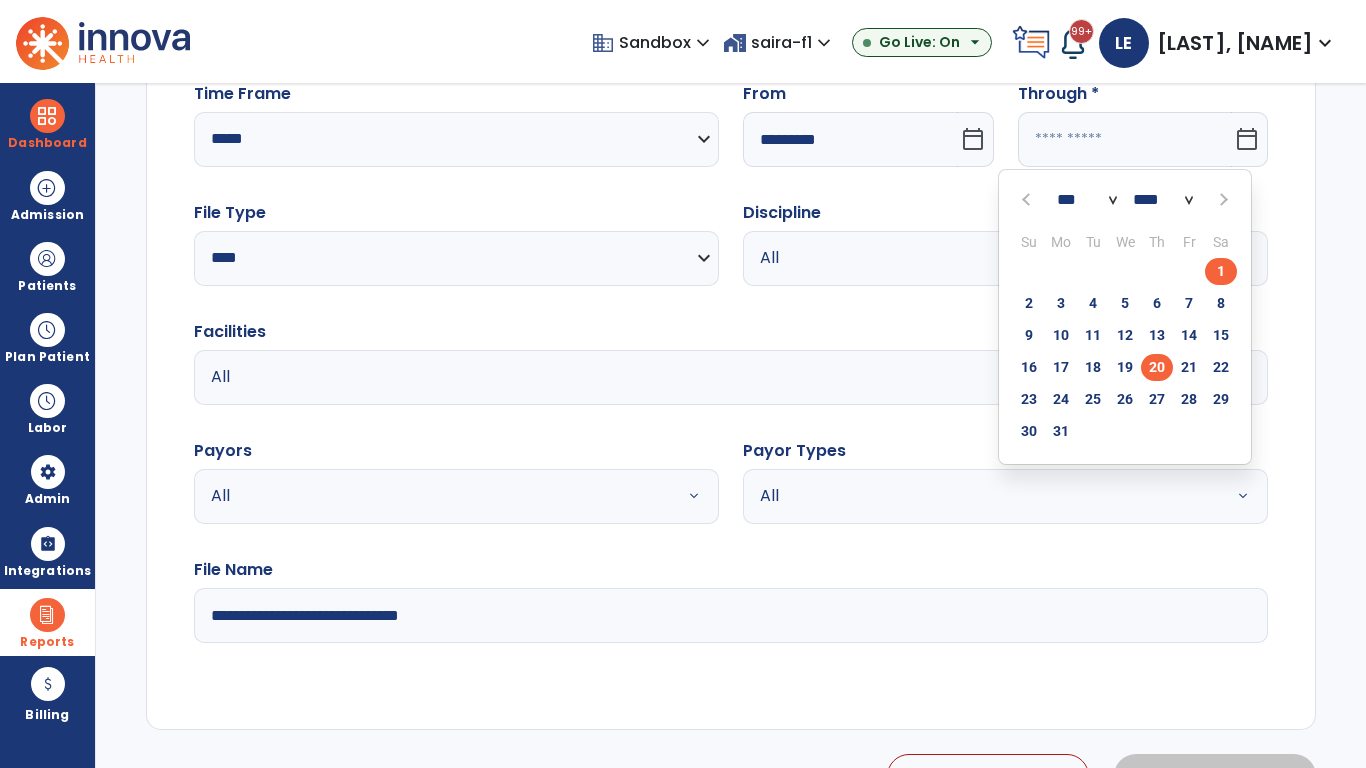 type on "**********" 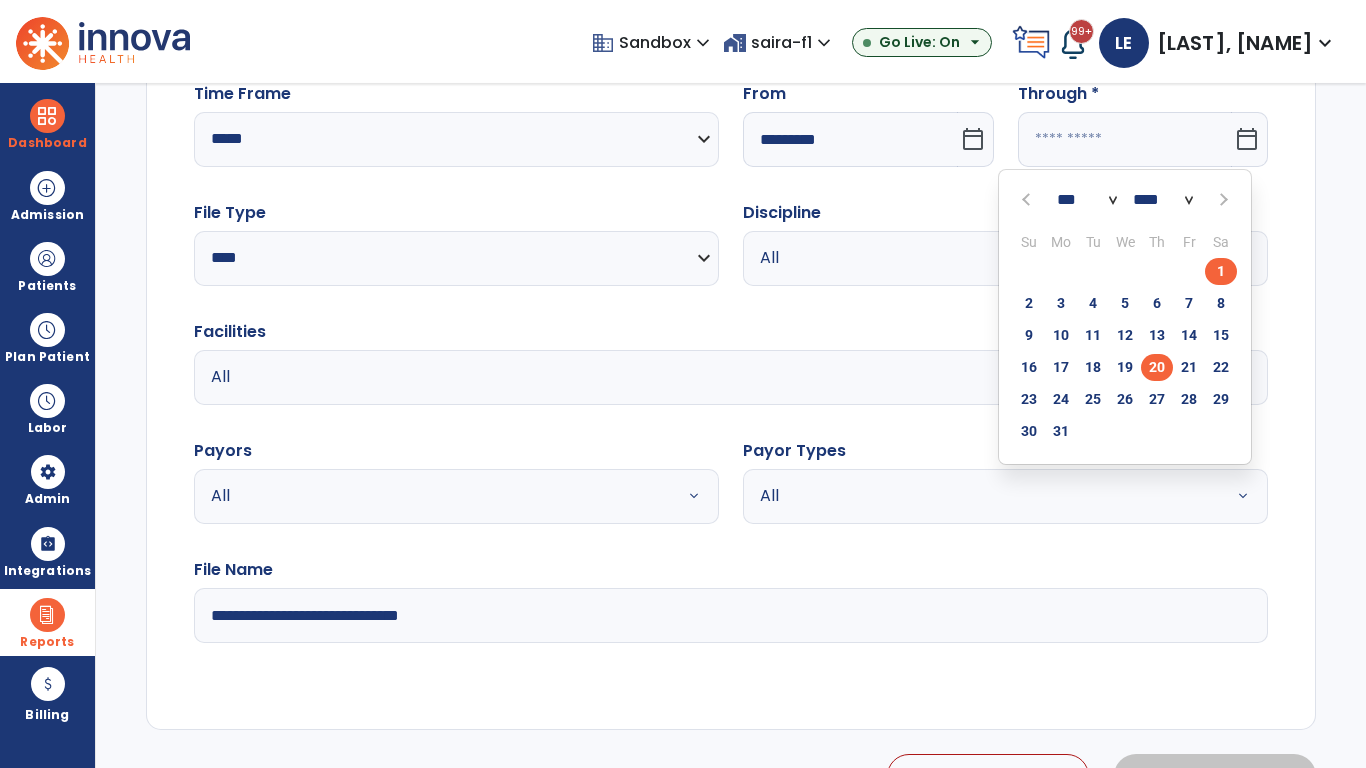 type on "*********" 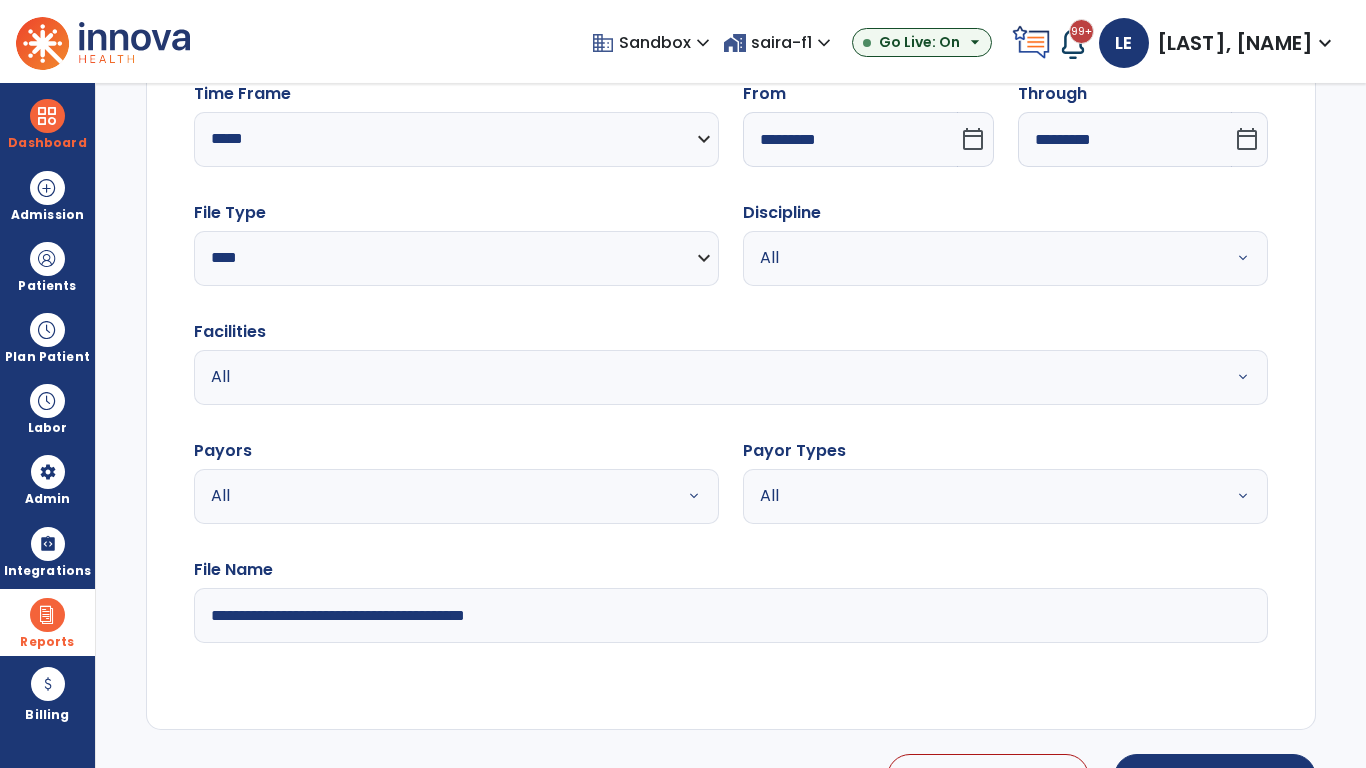 click on "All" at bounding box center (981, 258) 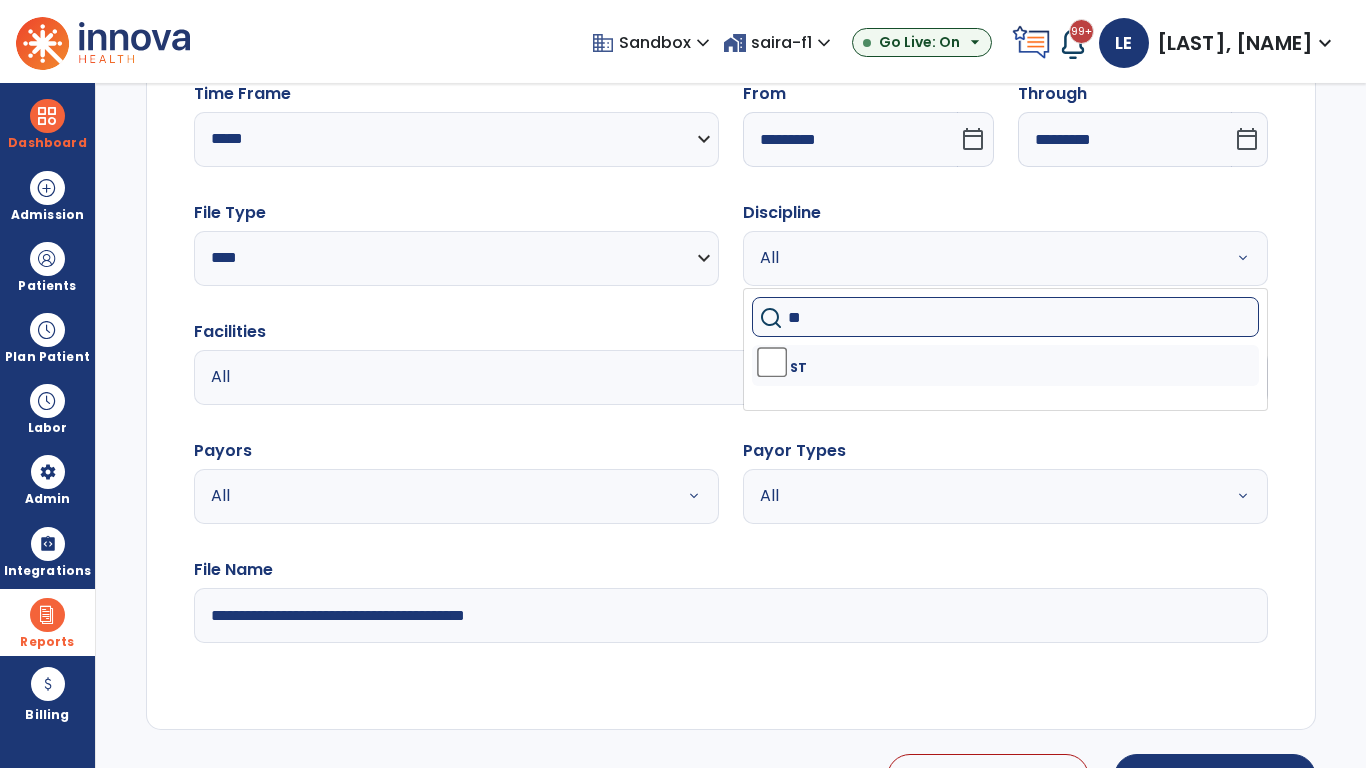 type on "**" 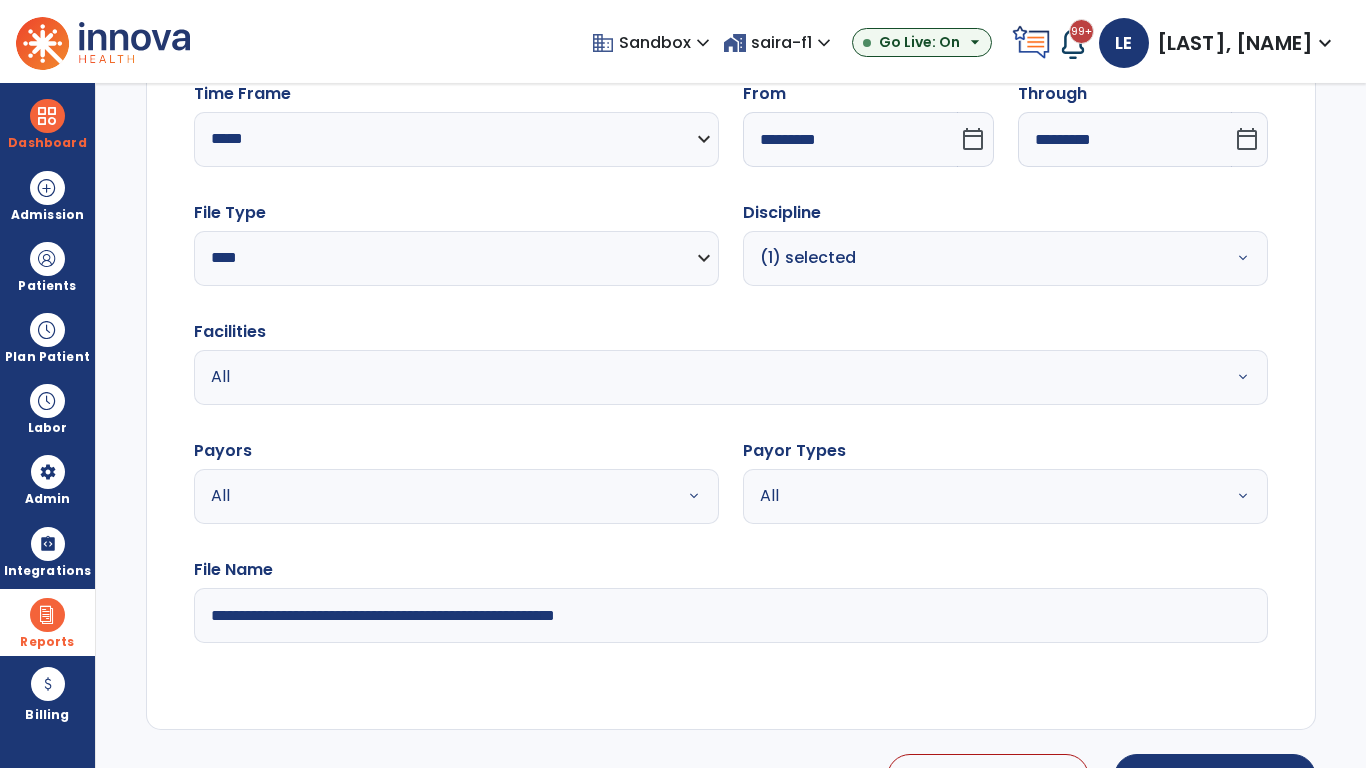 type on "**********" 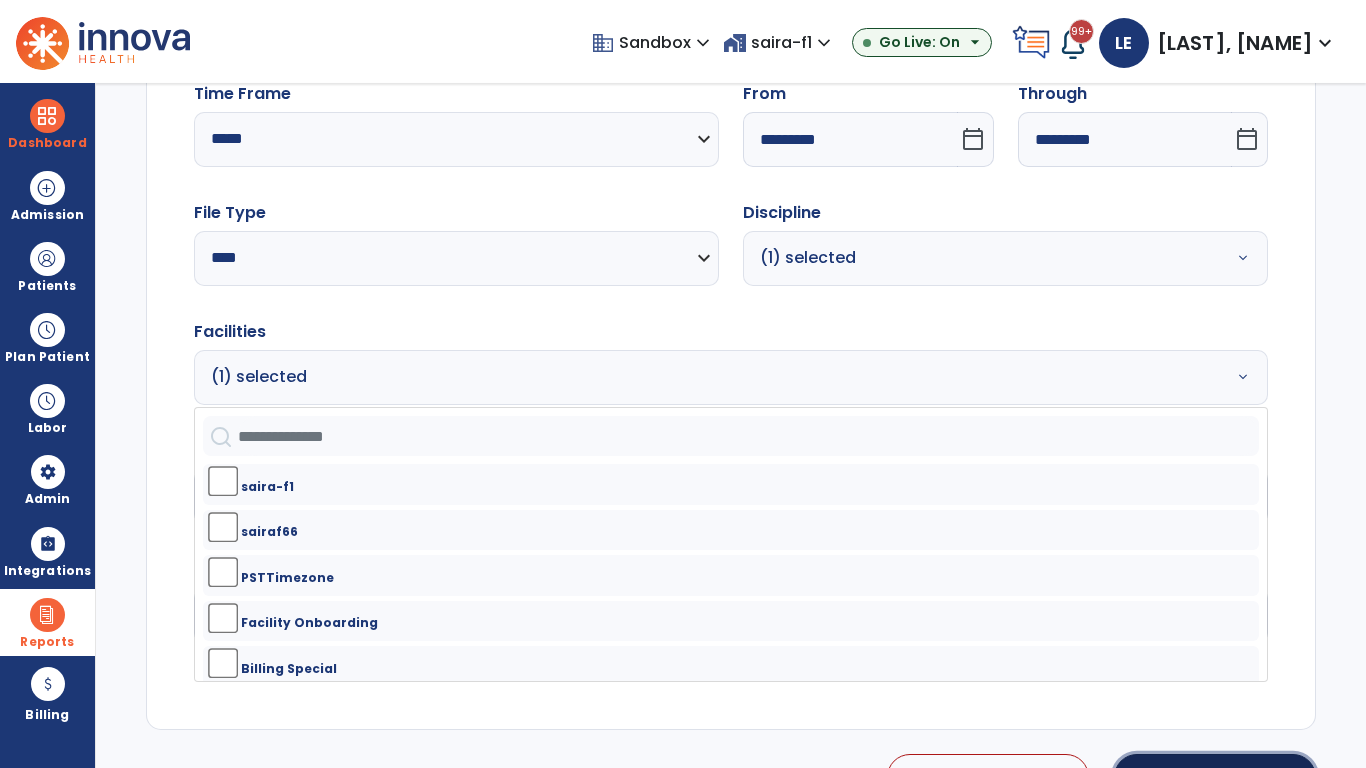 click on "Generate Report" 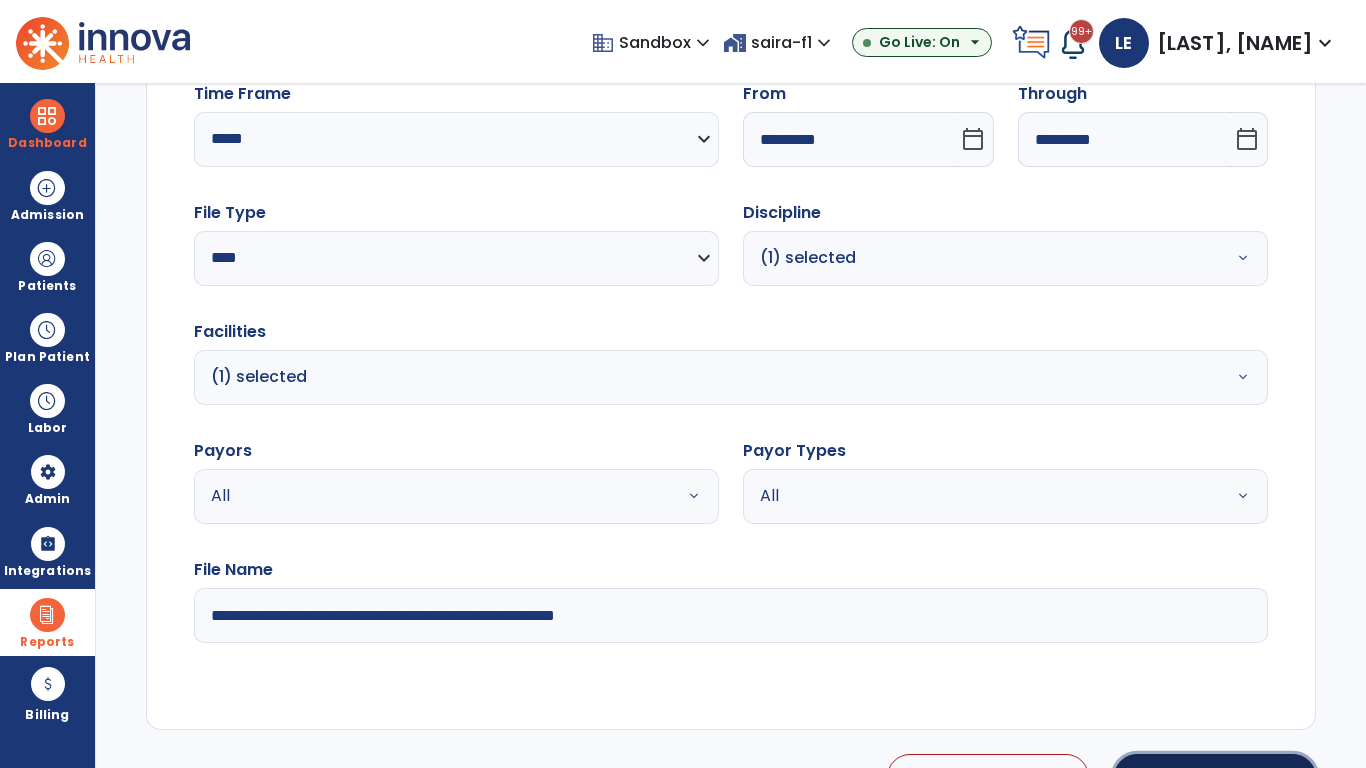 scroll, scrollTop: 224, scrollLeft: 0, axis: vertical 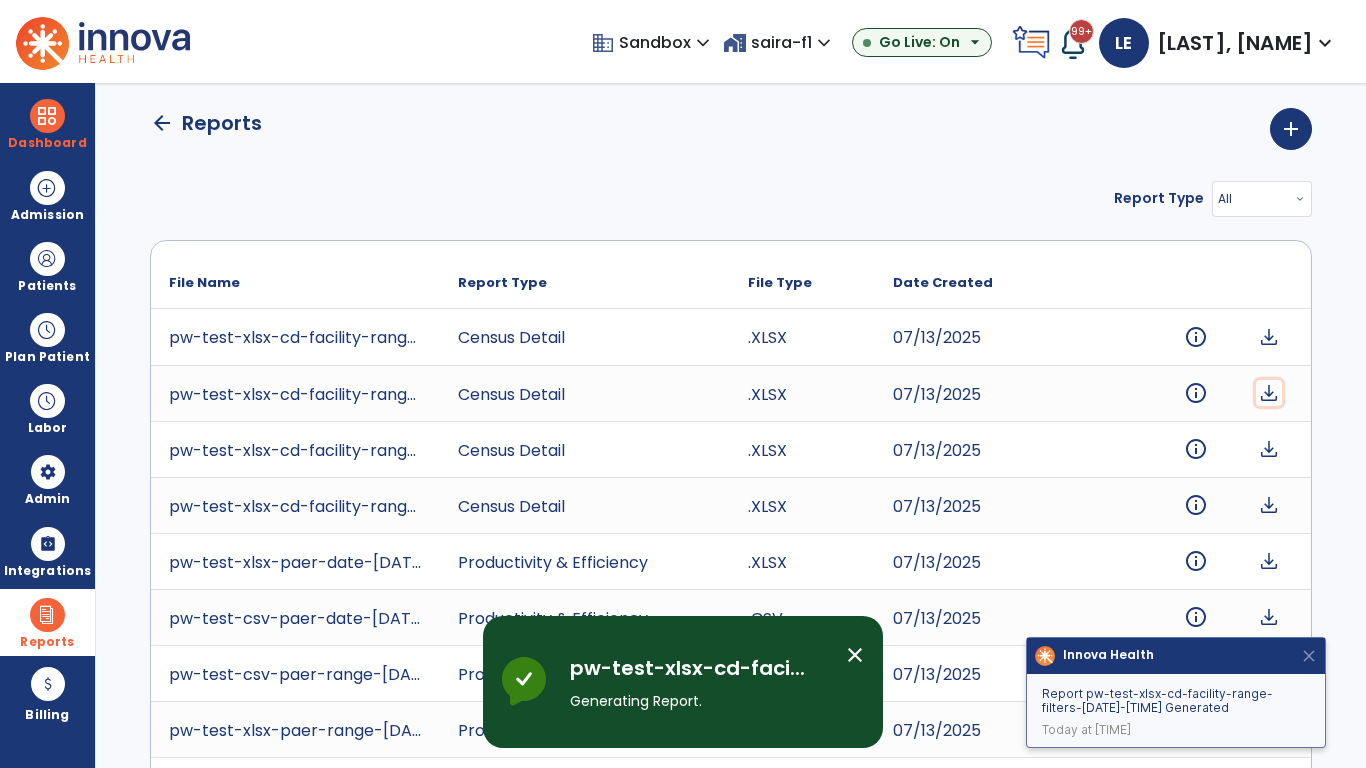 click on "download" 